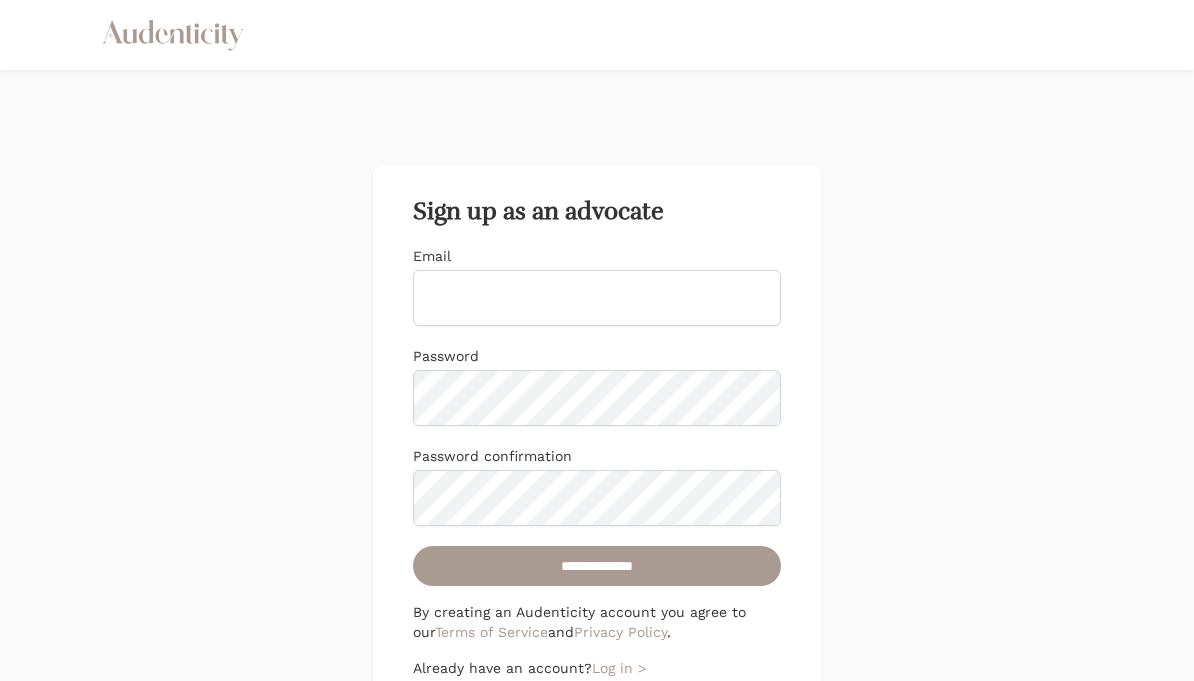 scroll, scrollTop: 0, scrollLeft: 0, axis: both 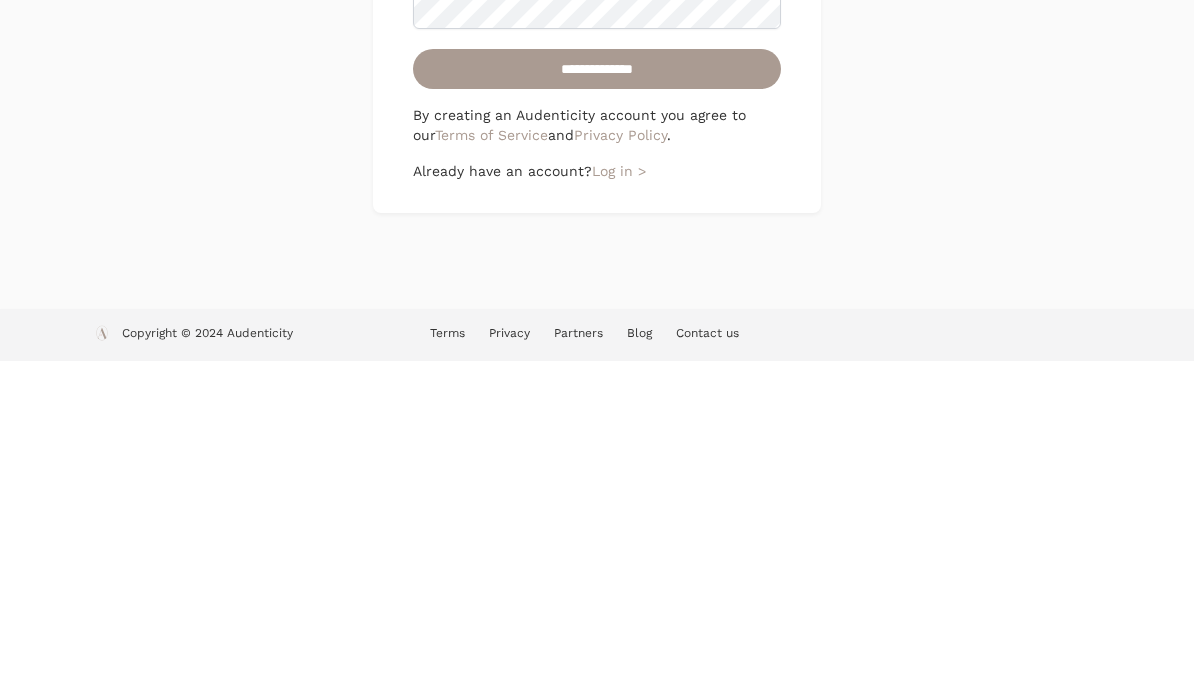 click on "**********" at bounding box center [597, 390] 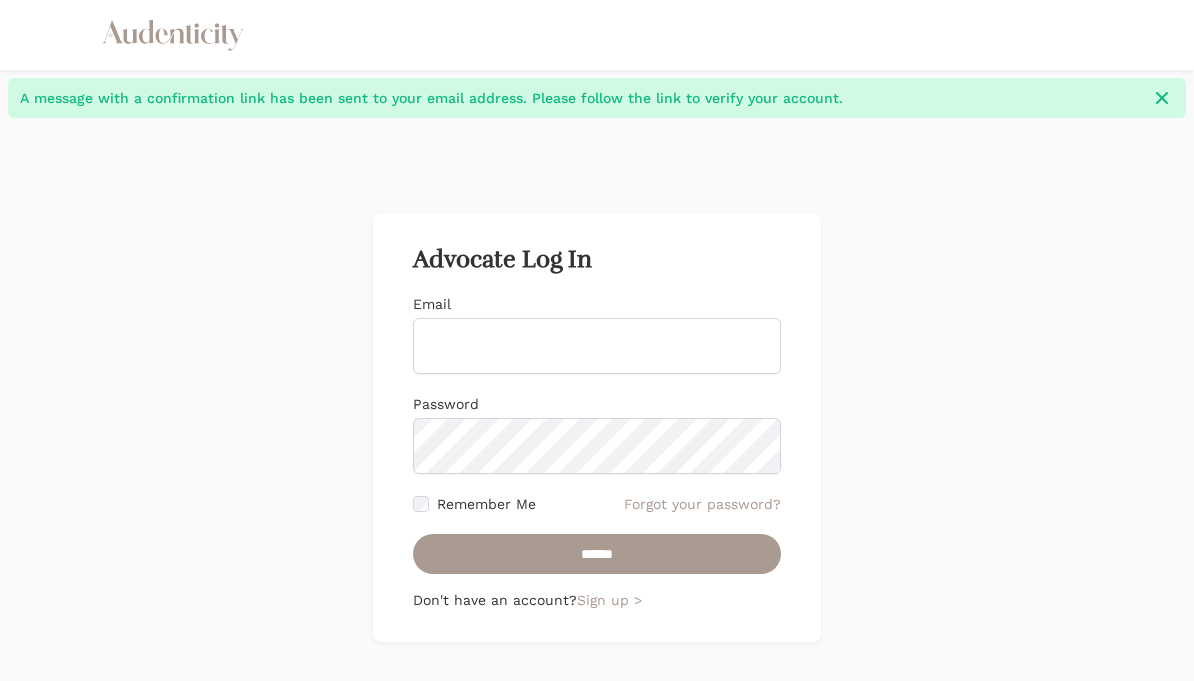 scroll, scrollTop: 0, scrollLeft: 0, axis: both 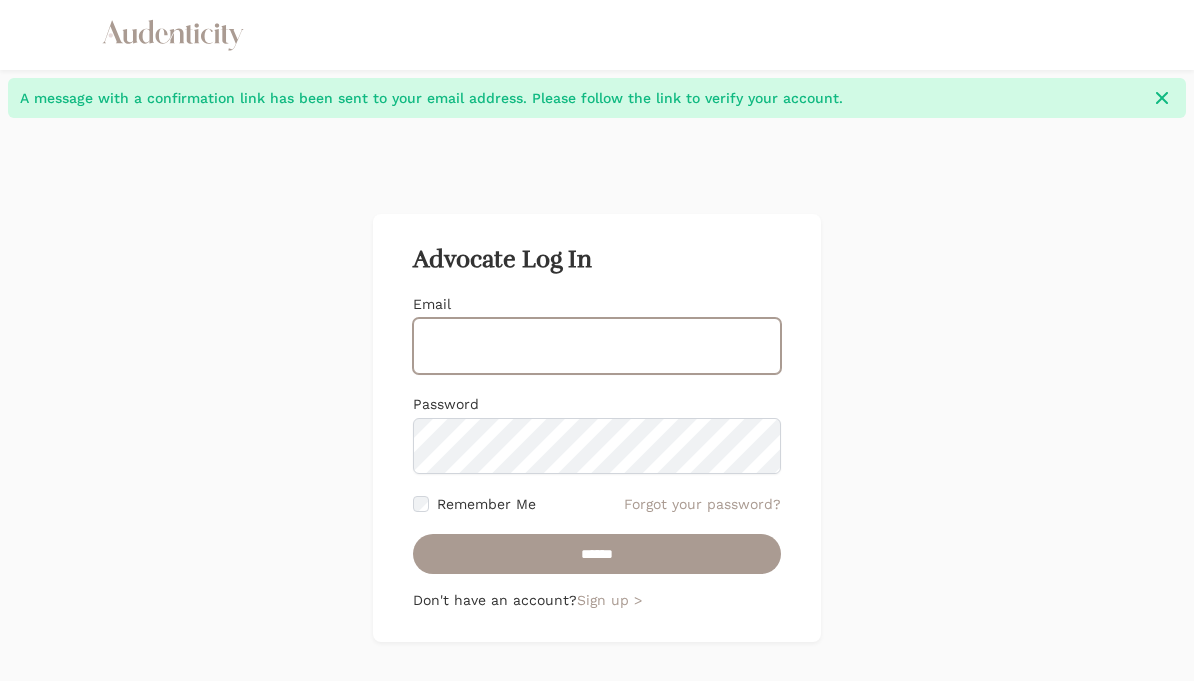 click on "Email" at bounding box center (597, 346) 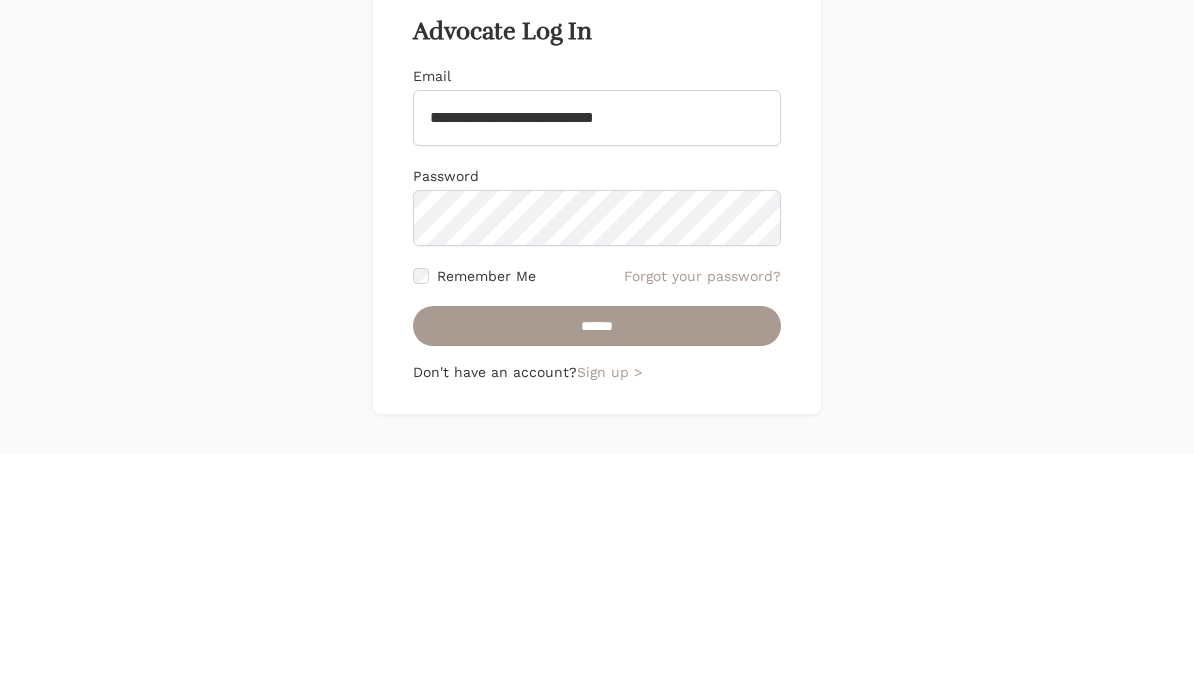 scroll, scrollTop: 108, scrollLeft: 0, axis: vertical 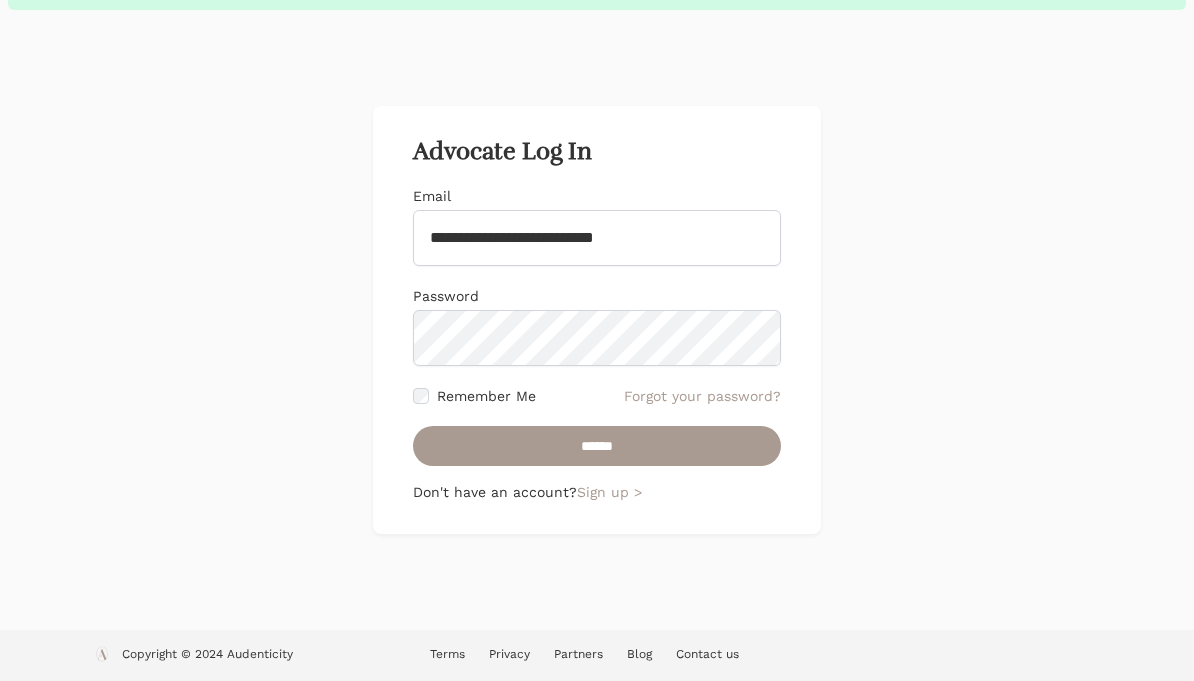 click on "Remember Me" at bounding box center [486, 396] 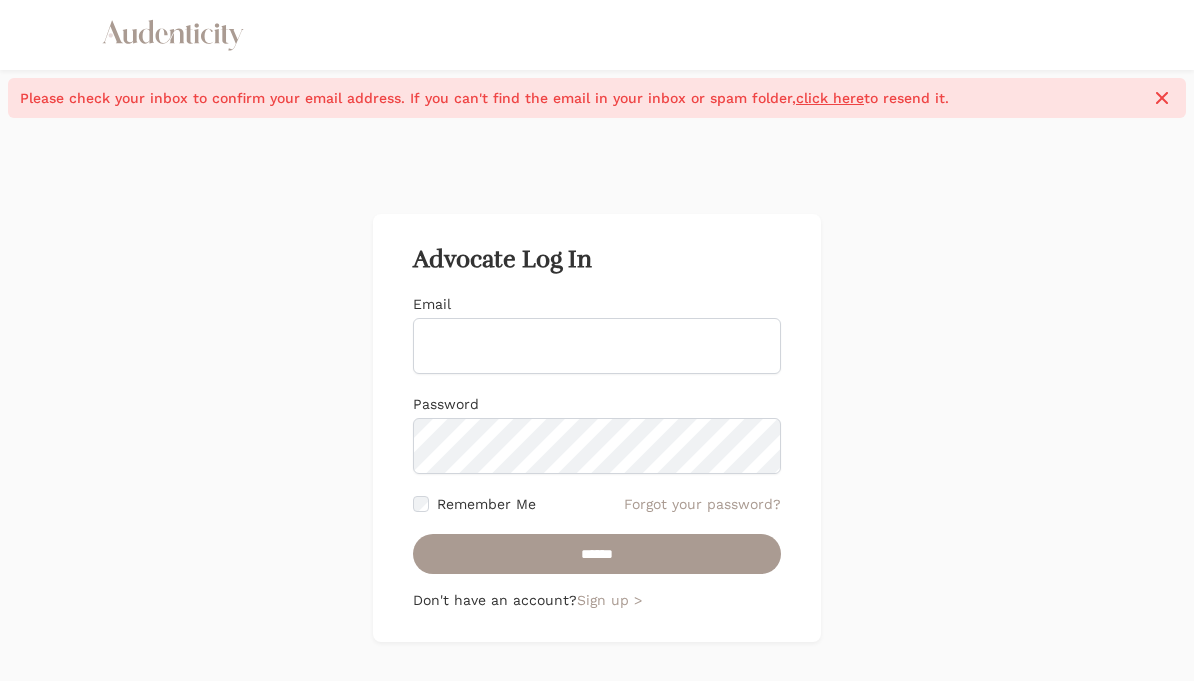 scroll, scrollTop: 0, scrollLeft: 0, axis: both 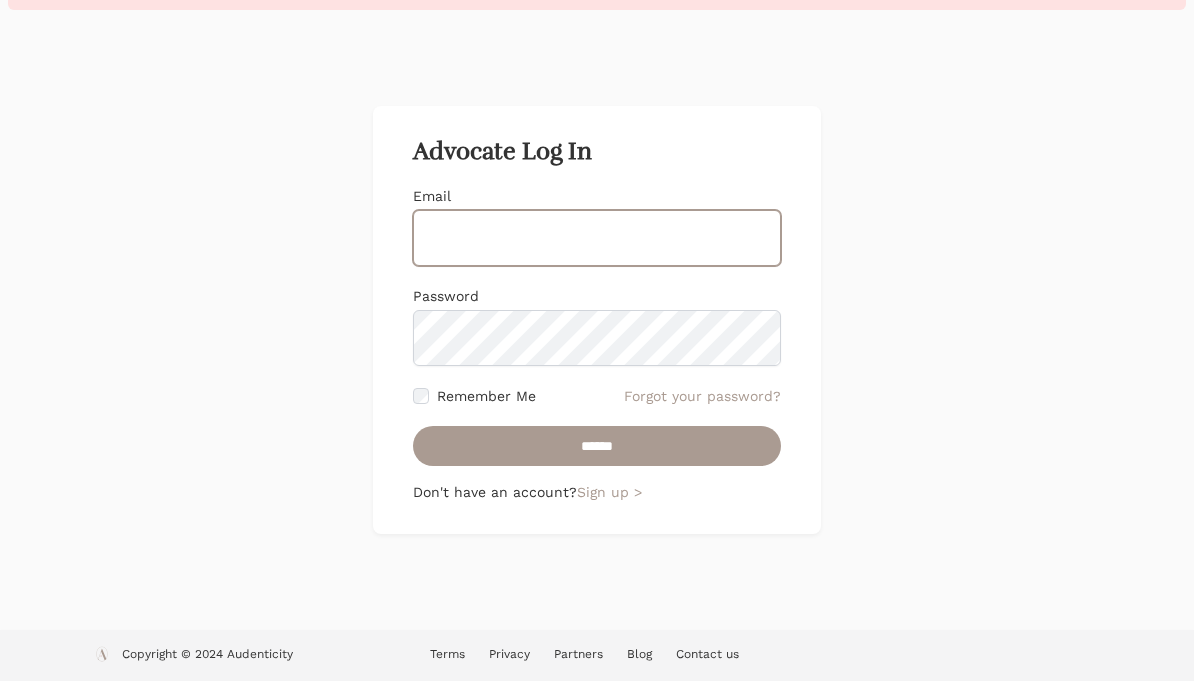 click on "Email" at bounding box center [597, 238] 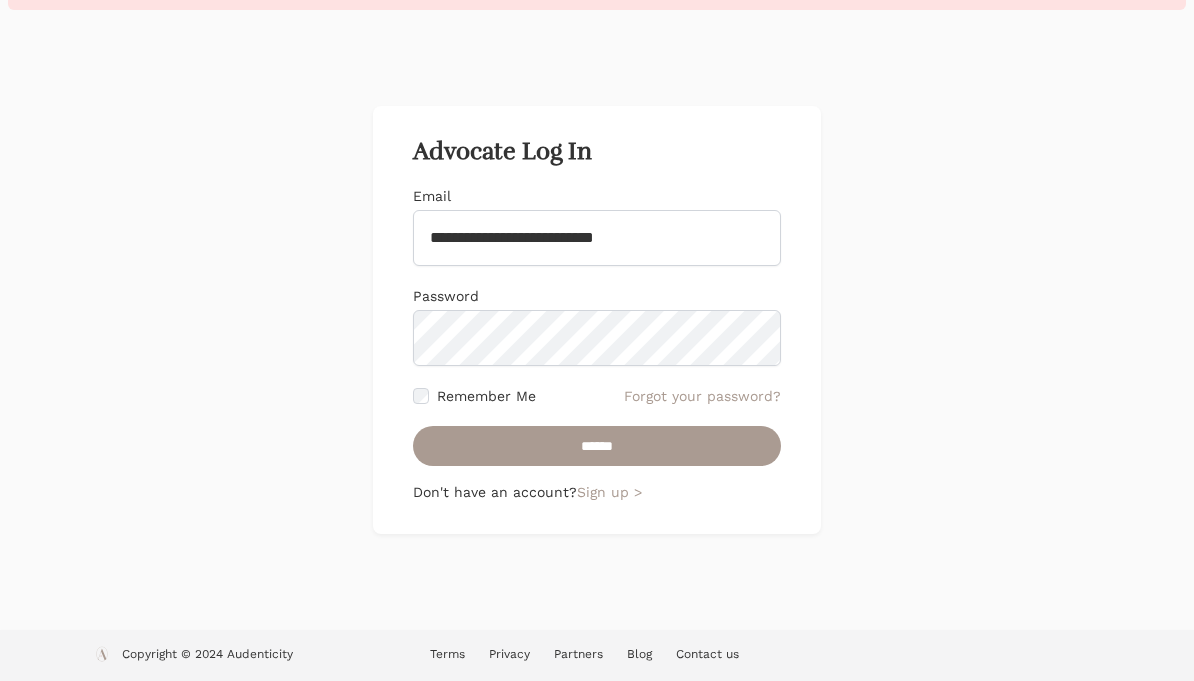 click on "******" at bounding box center (597, 446) 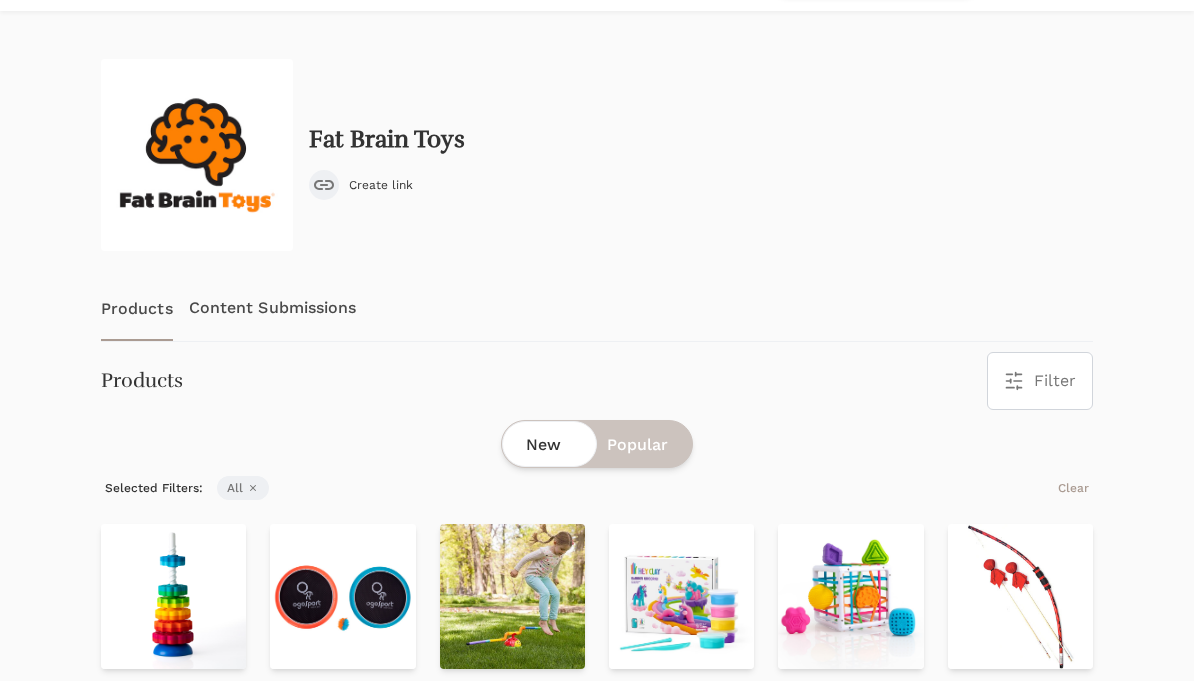scroll, scrollTop: 0, scrollLeft: 0, axis: both 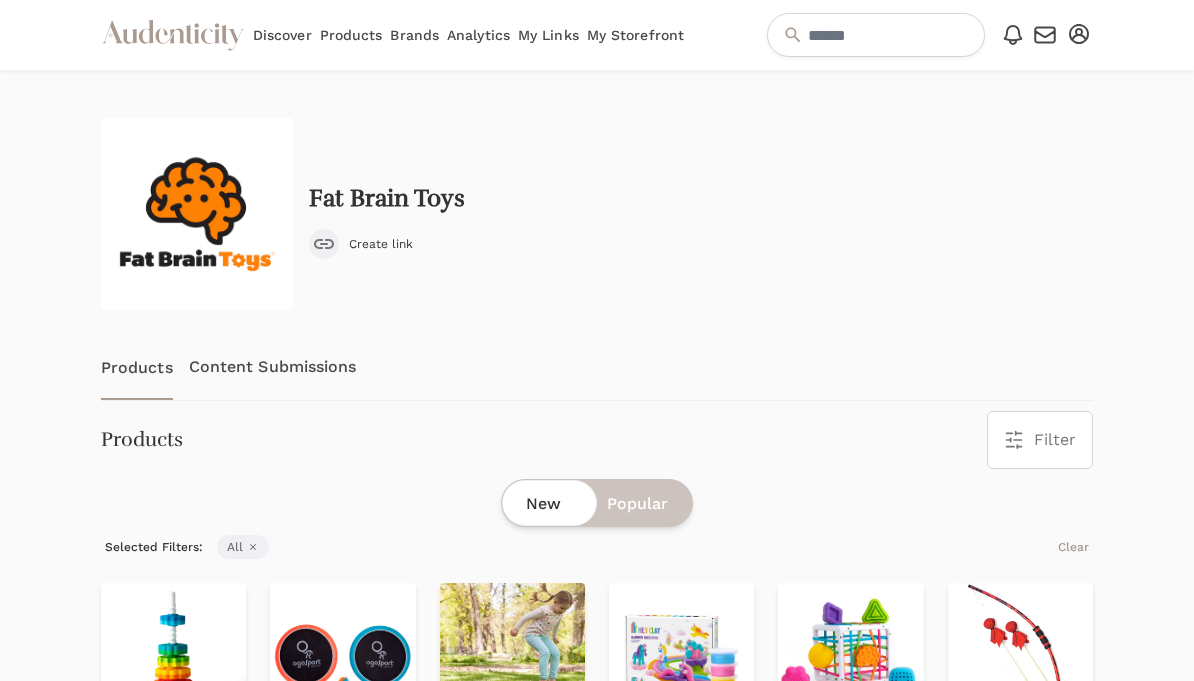click on "Products" at bounding box center [351, 35] 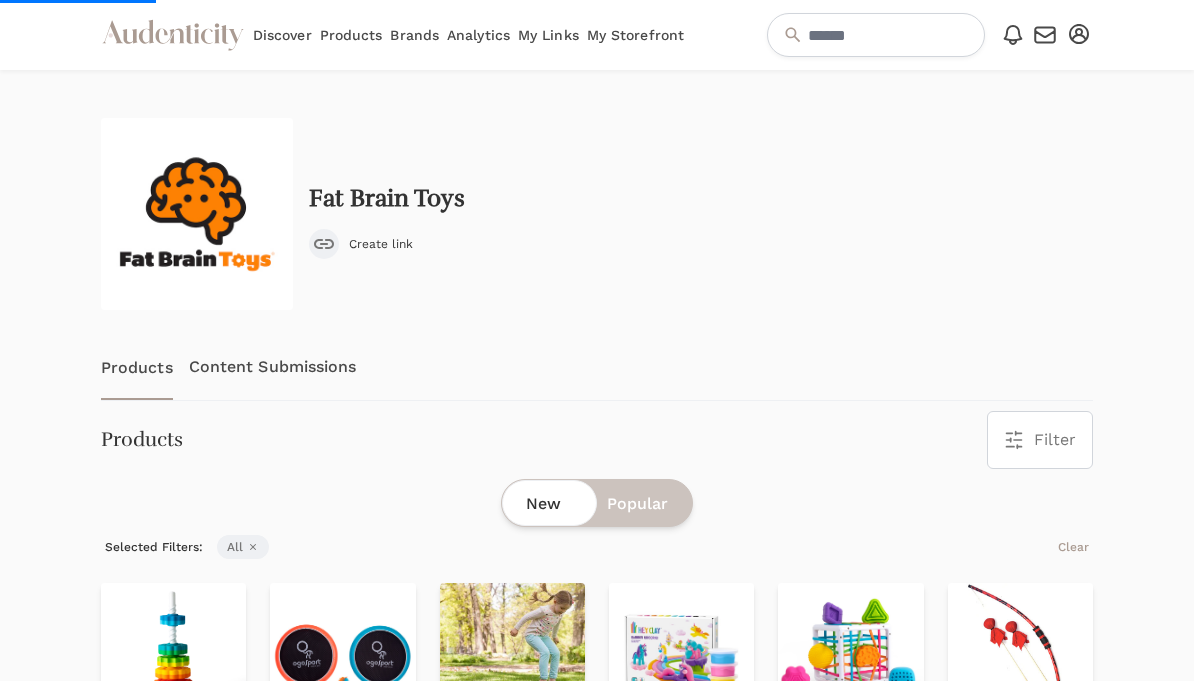 click on "Popular" at bounding box center [637, 504] 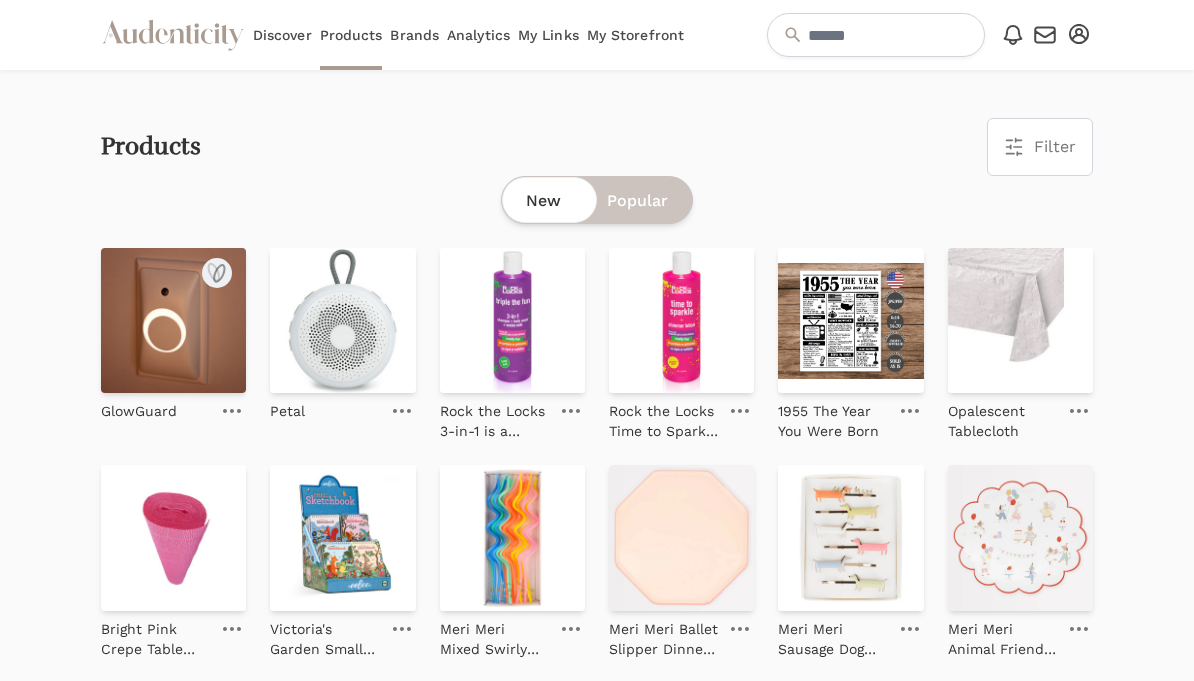 click at bounding box center (173, 320) 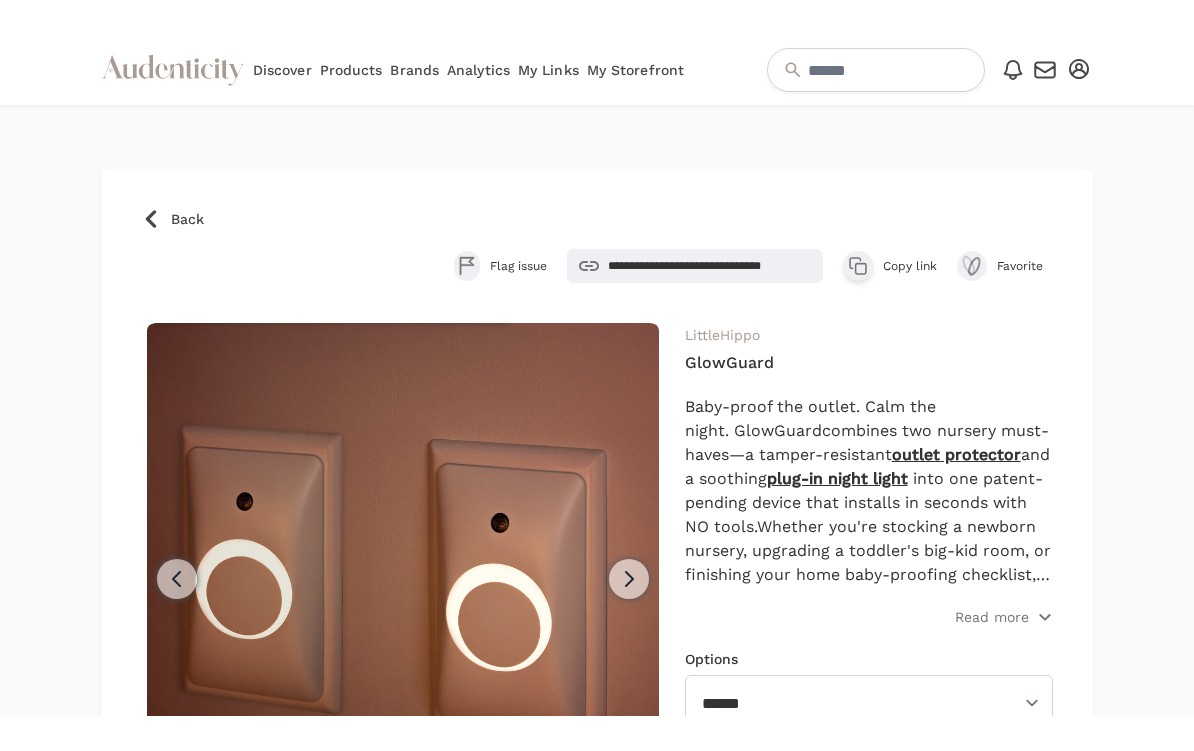 scroll, scrollTop: 0, scrollLeft: 0, axis: both 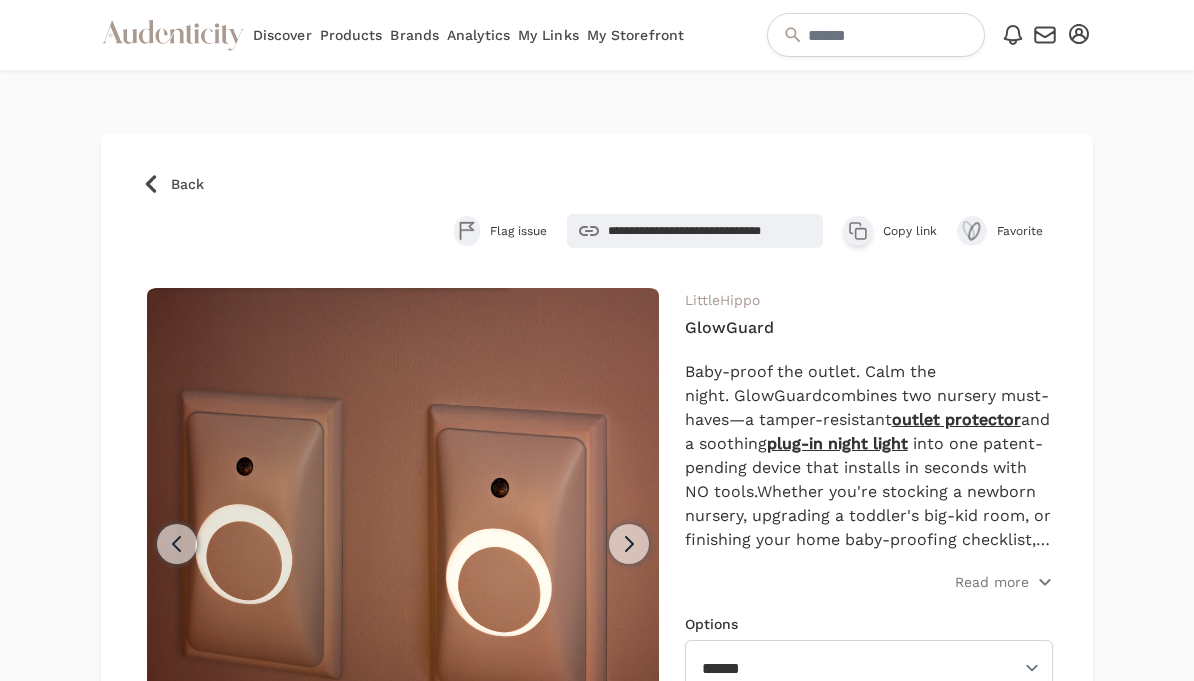 click on "Read more" at bounding box center (992, 582) 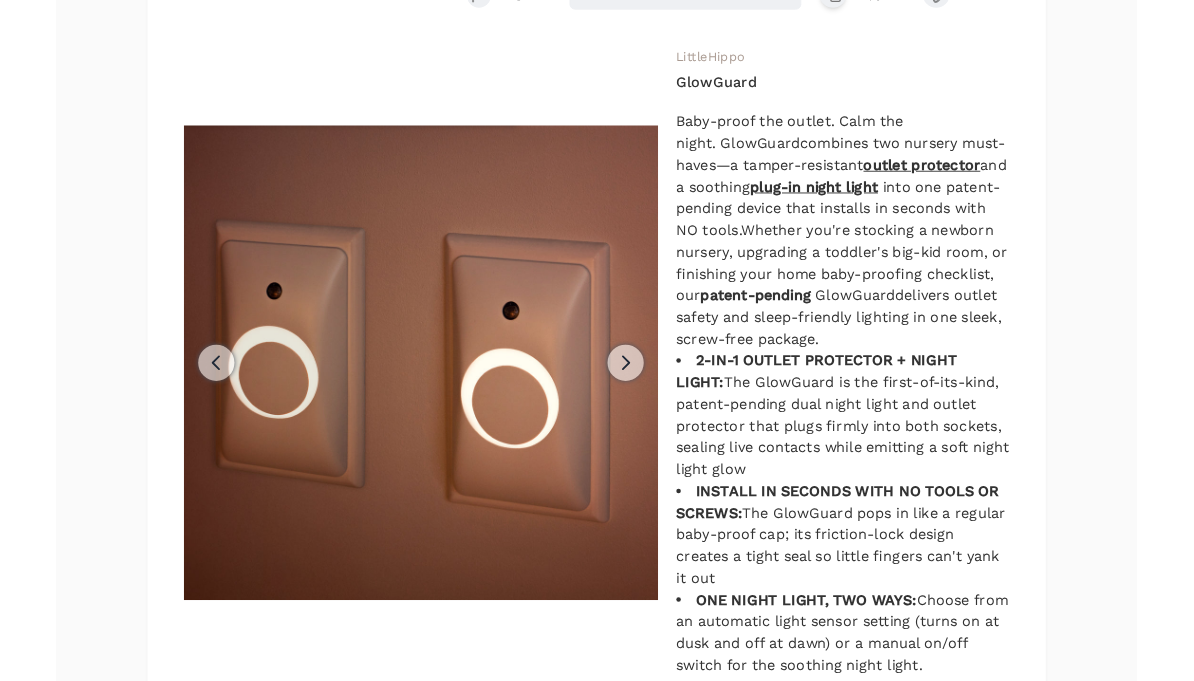 scroll, scrollTop: 305, scrollLeft: 0, axis: vertical 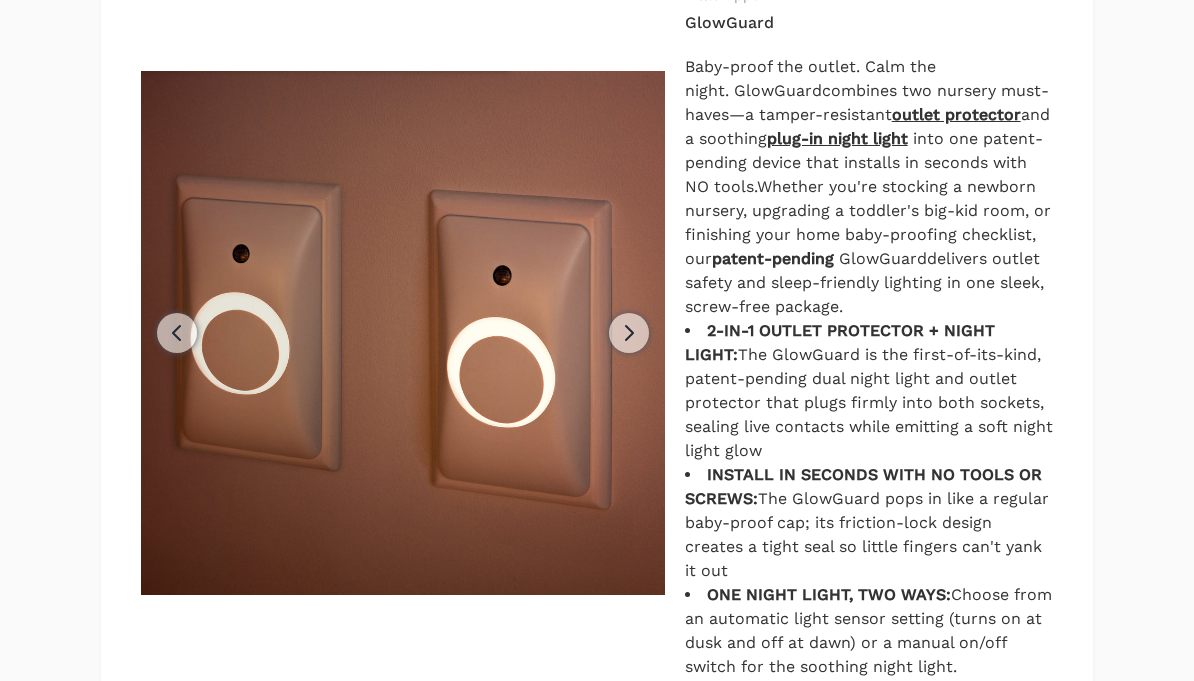 click at bounding box center (629, 333) 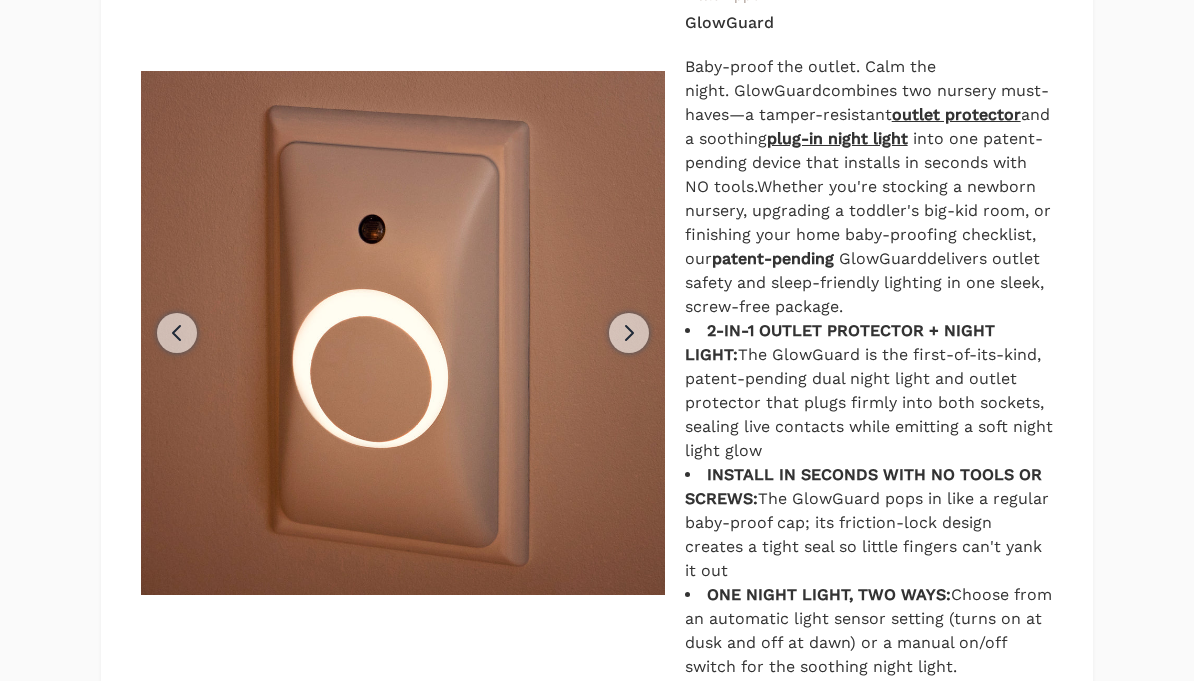 click on "Next" at bounding box center [629, 333] 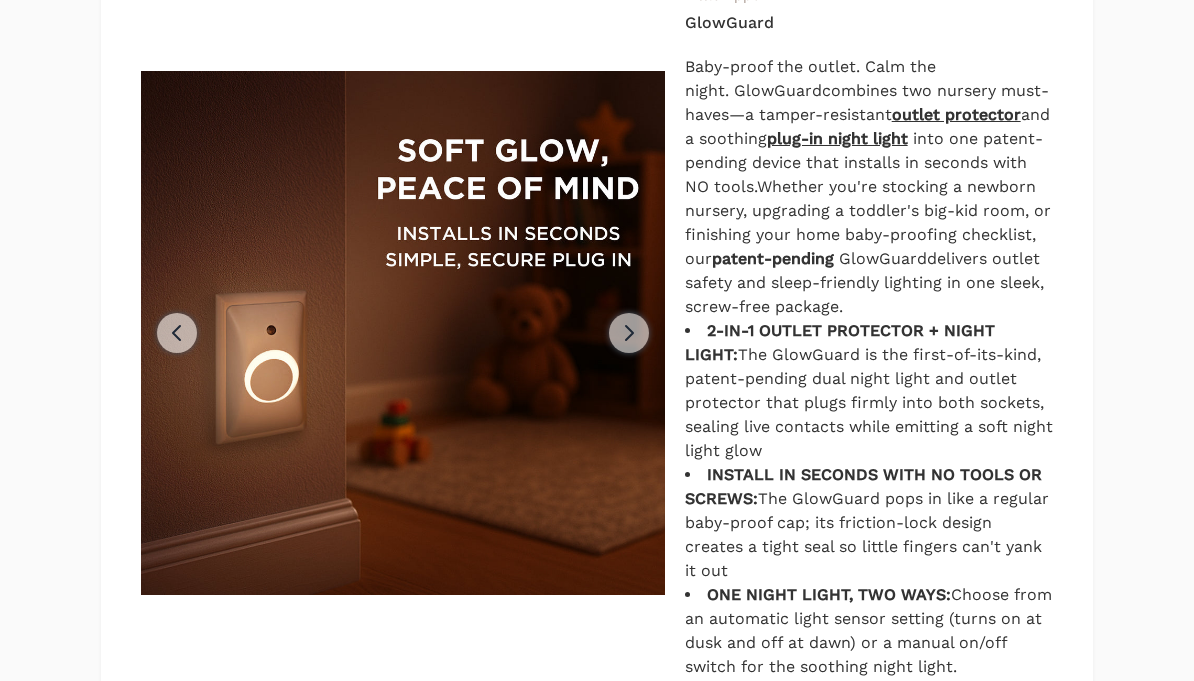 click at bounding box center [629, 333] 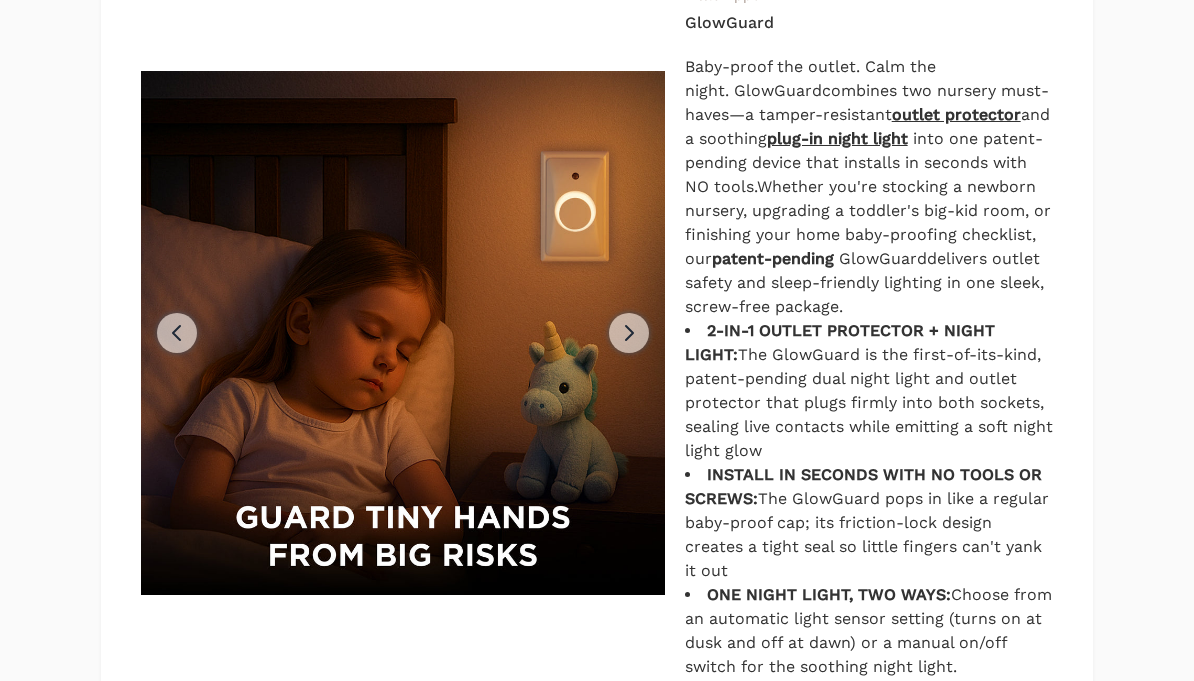 click at bounding box center (629, 333) 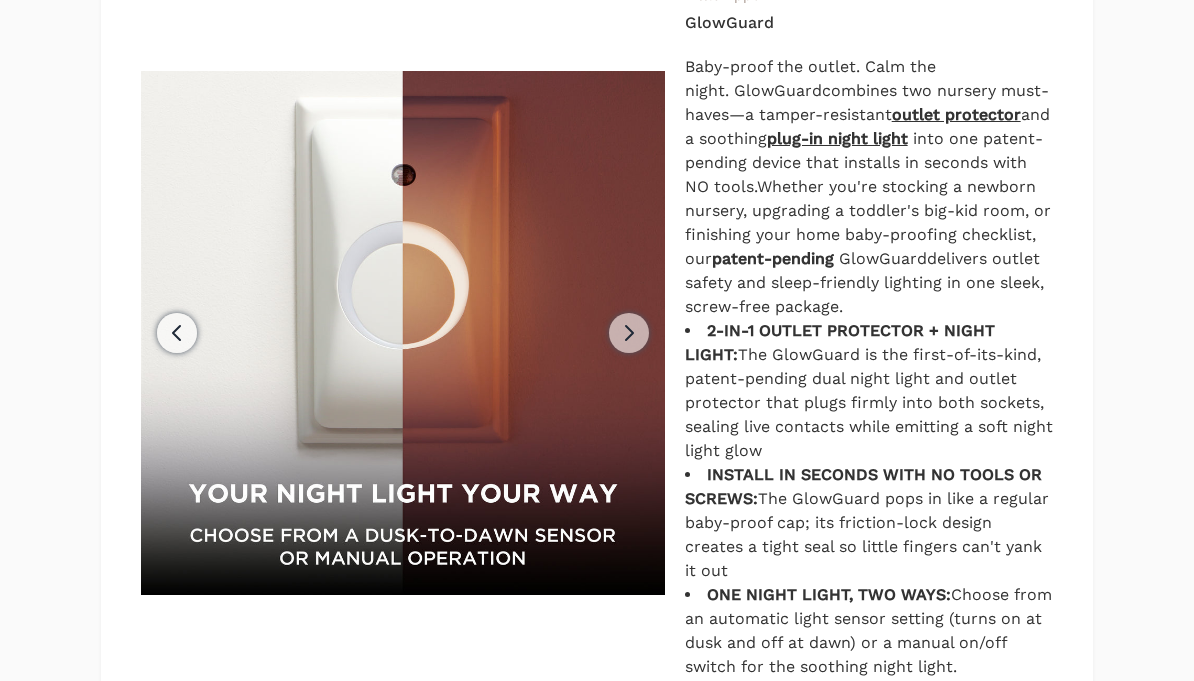 scroll, scrollTop: 0, scrollLeft: 156, axis: horizontal 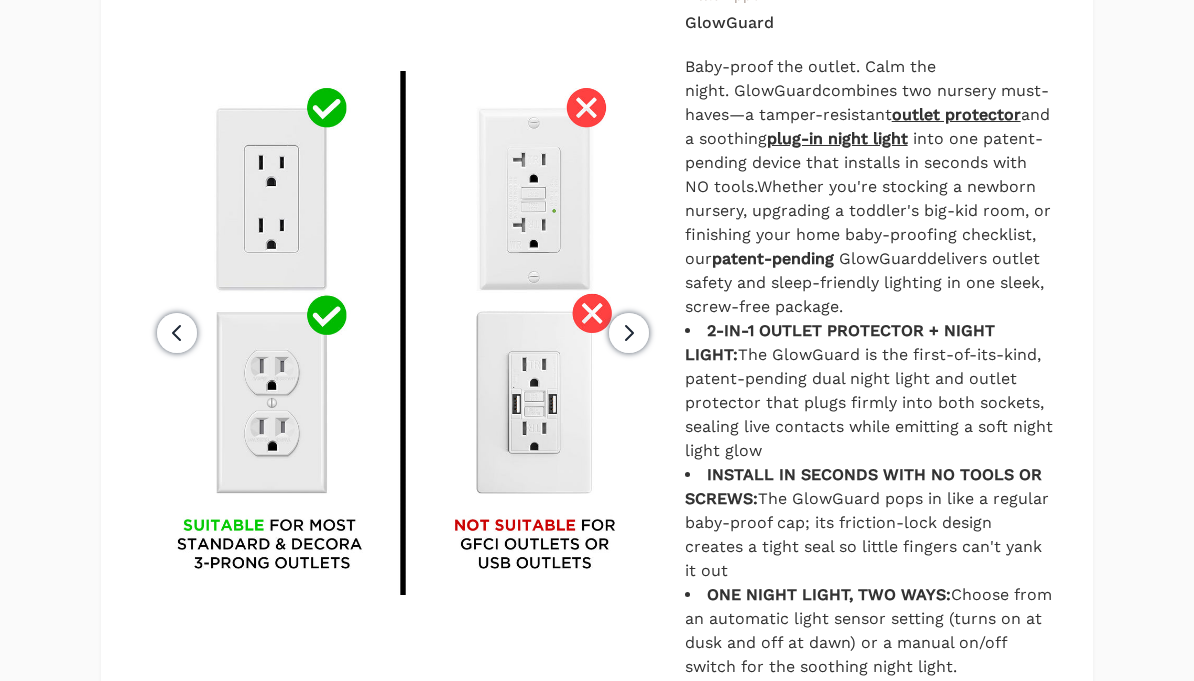 click on "Next" at bounding box center [629, 333] 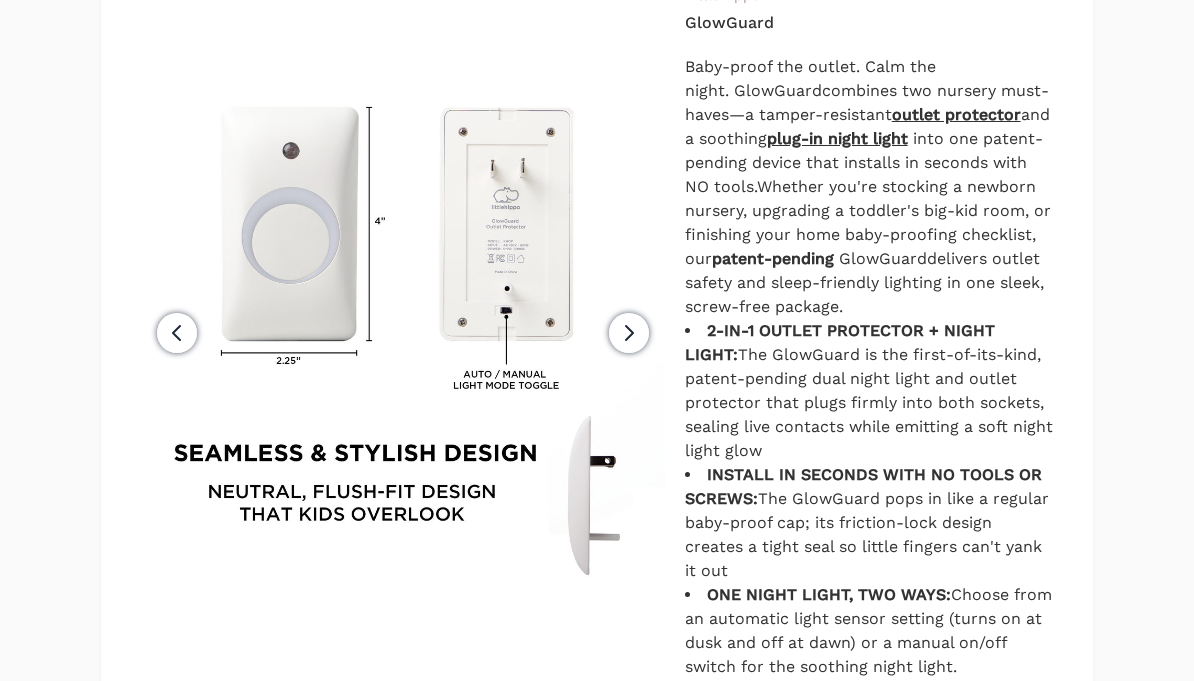 scroll, scrollTop: 0, scrollLeft: 468, axis: horizontal 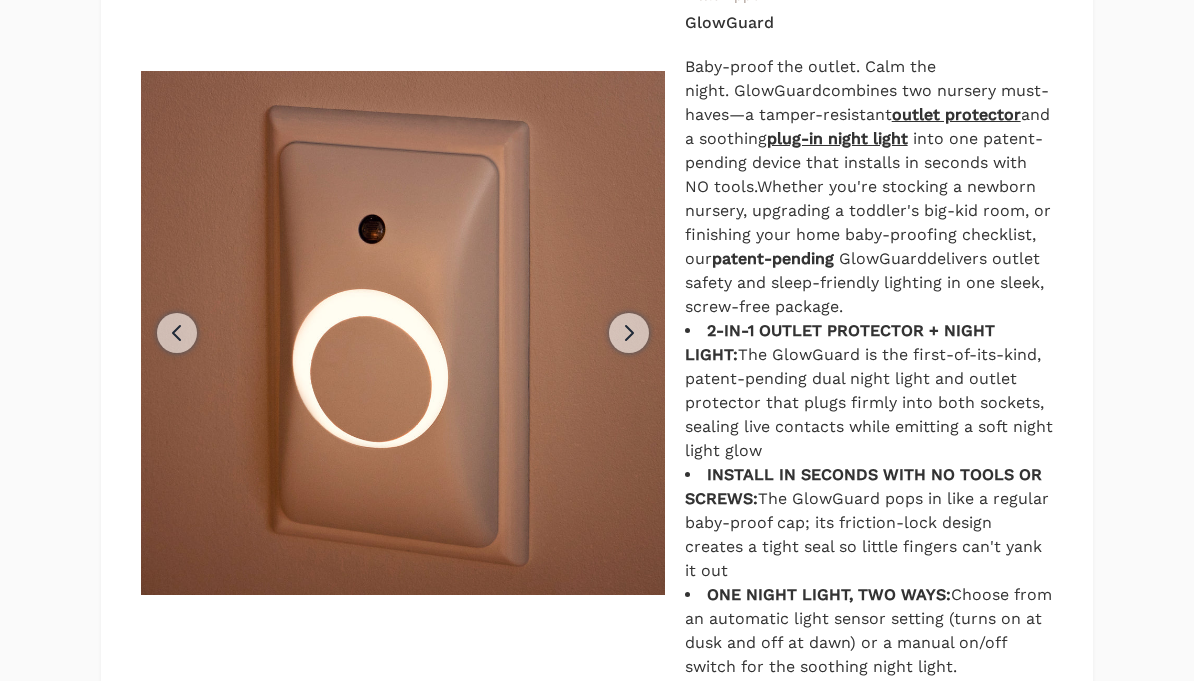 click at bounding box center [629, 333] 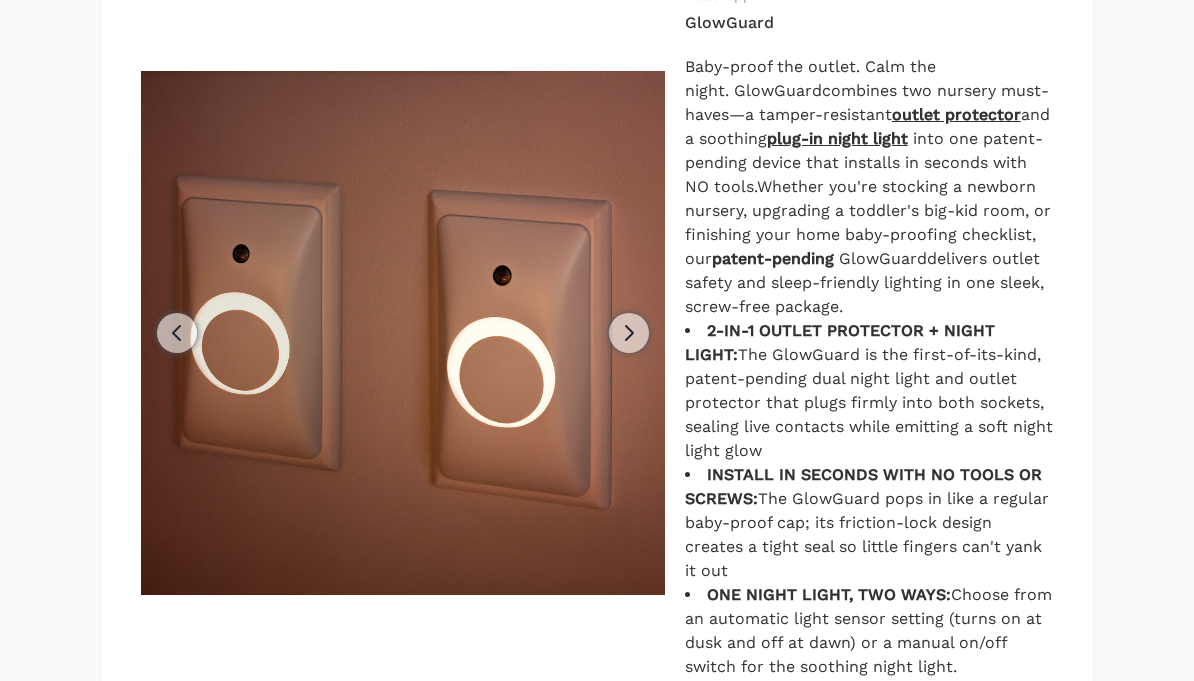 scroll, scrollTop: 0, scrollLeft: 712, axis: horizontal 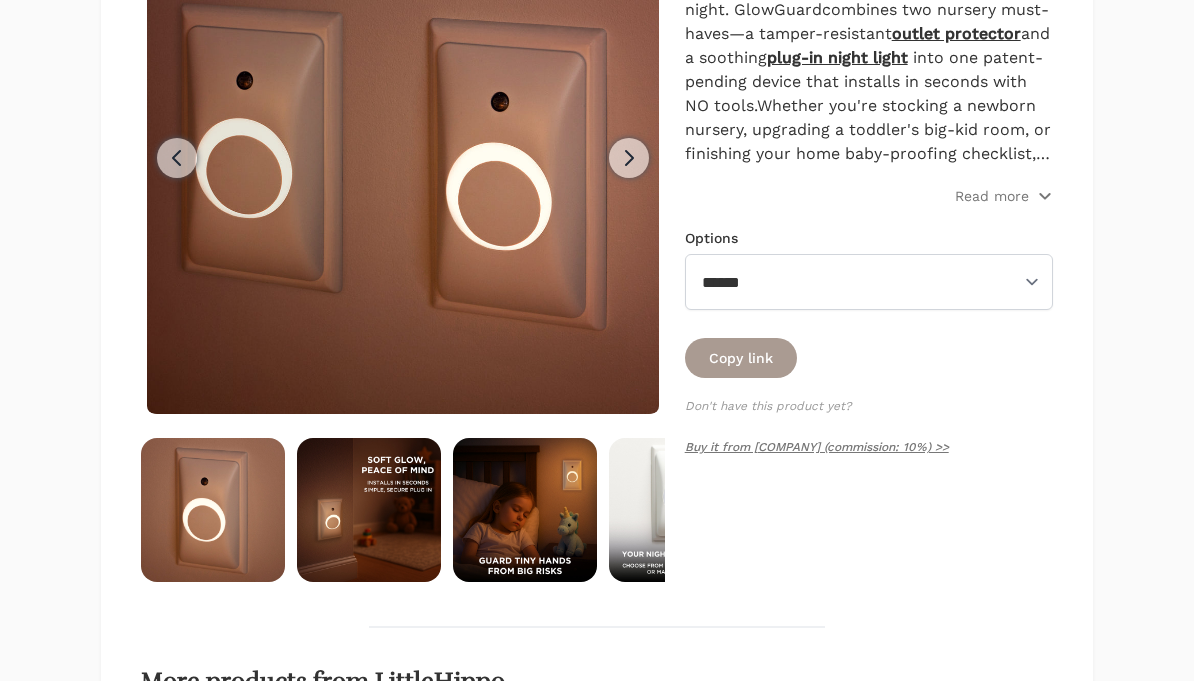 click on "Copy link" at bounding box center (741, 359) 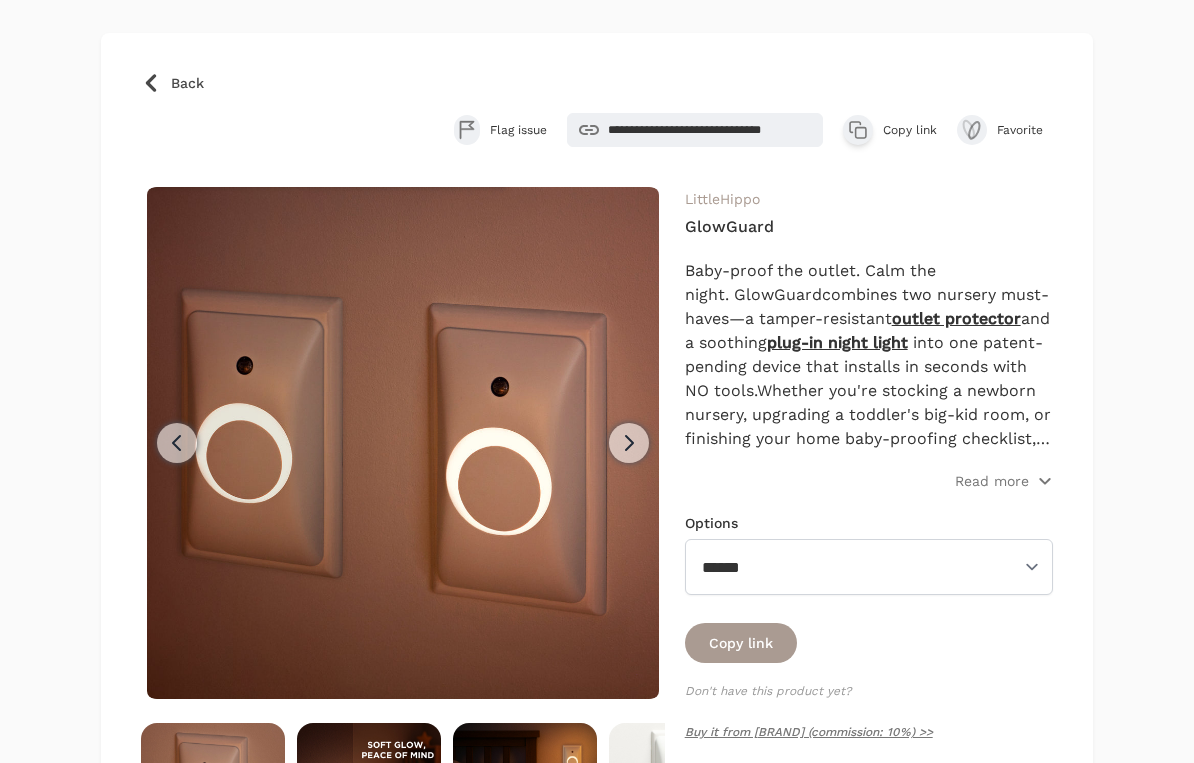 scroll, scrollTop: 101, scrollLeft: 0, axis: vertical 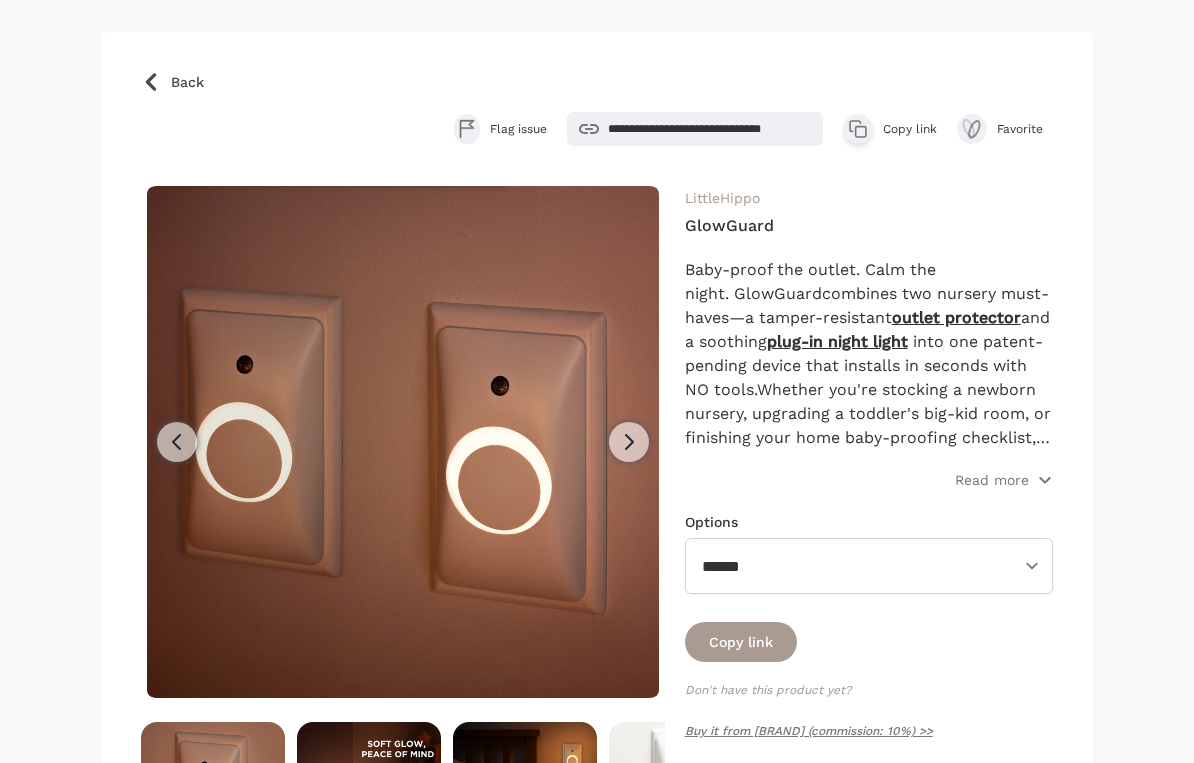 click on "Baby-proof the outlet. Calm the night." at bounding box center [810, 282] 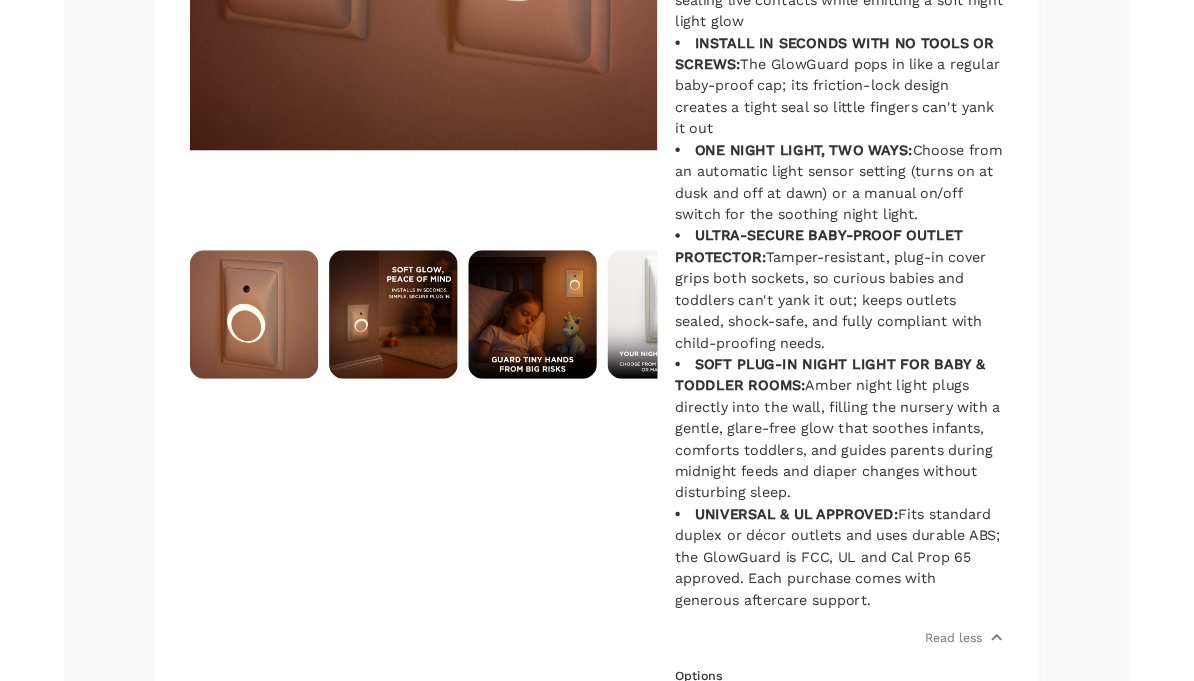 scroll, scrollTop: 814, scrollLeft: 0, axis: vertical 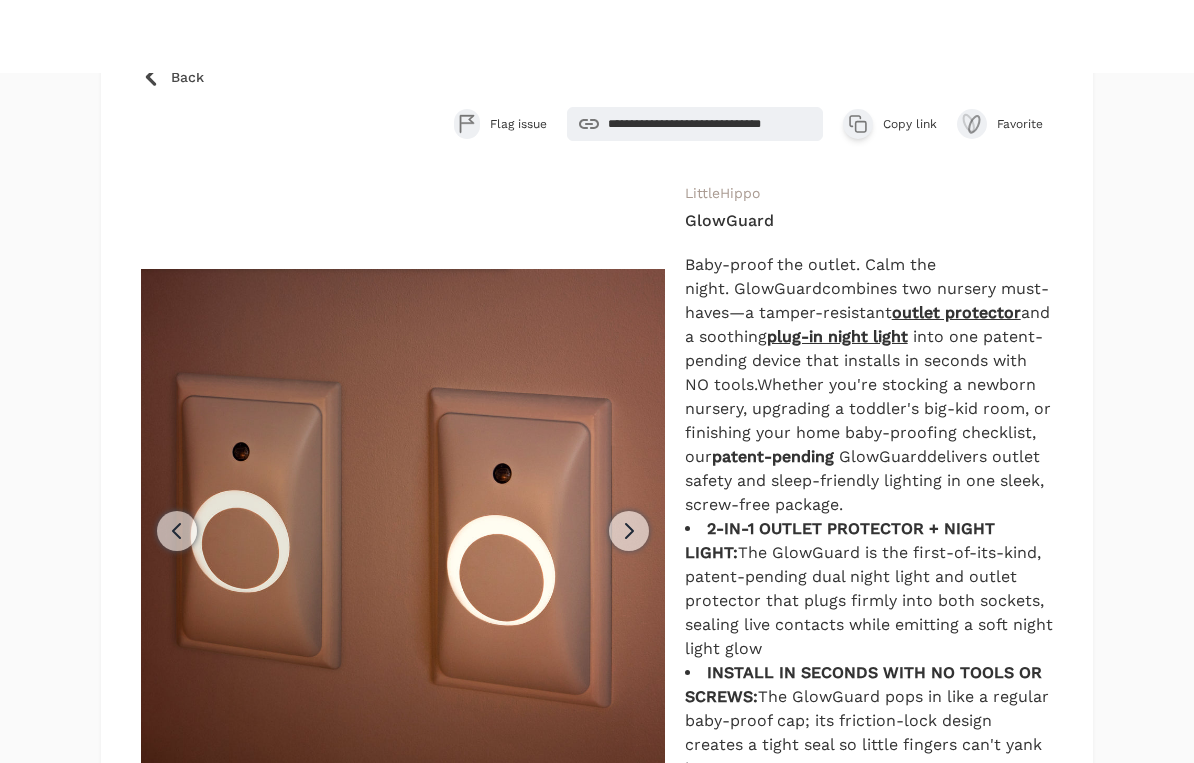click at bounding box center [1151, 1212] 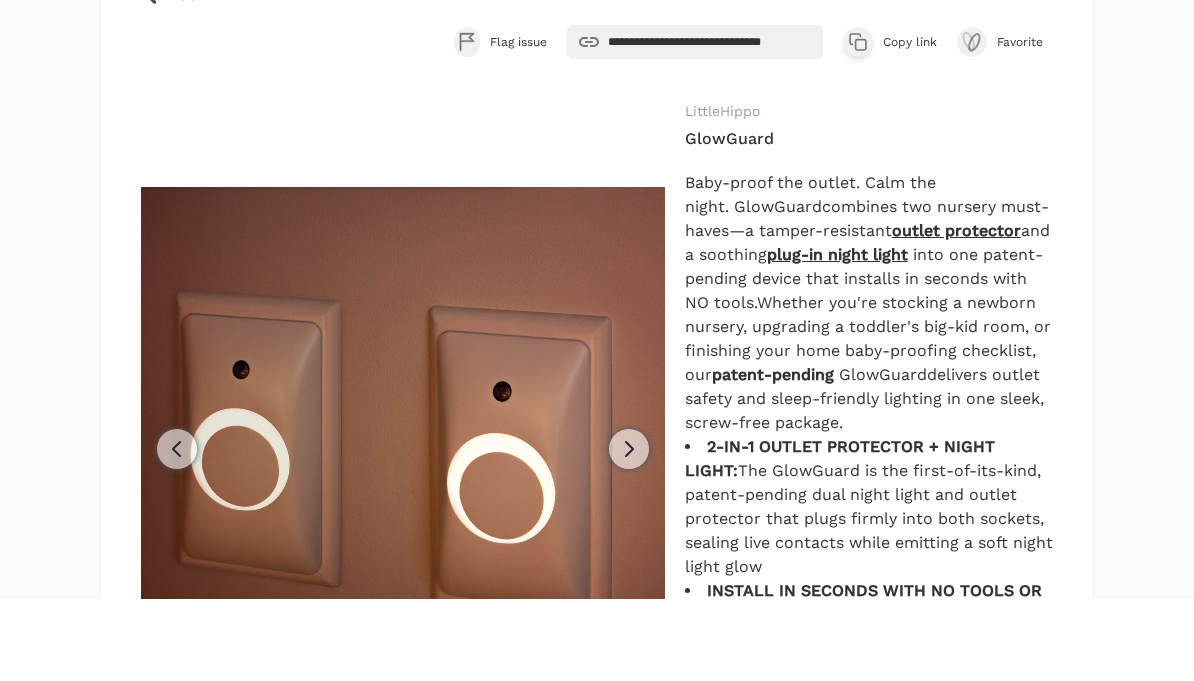 scroll, scrollTop: 189, scrollLeft: 0, axis: vertical 